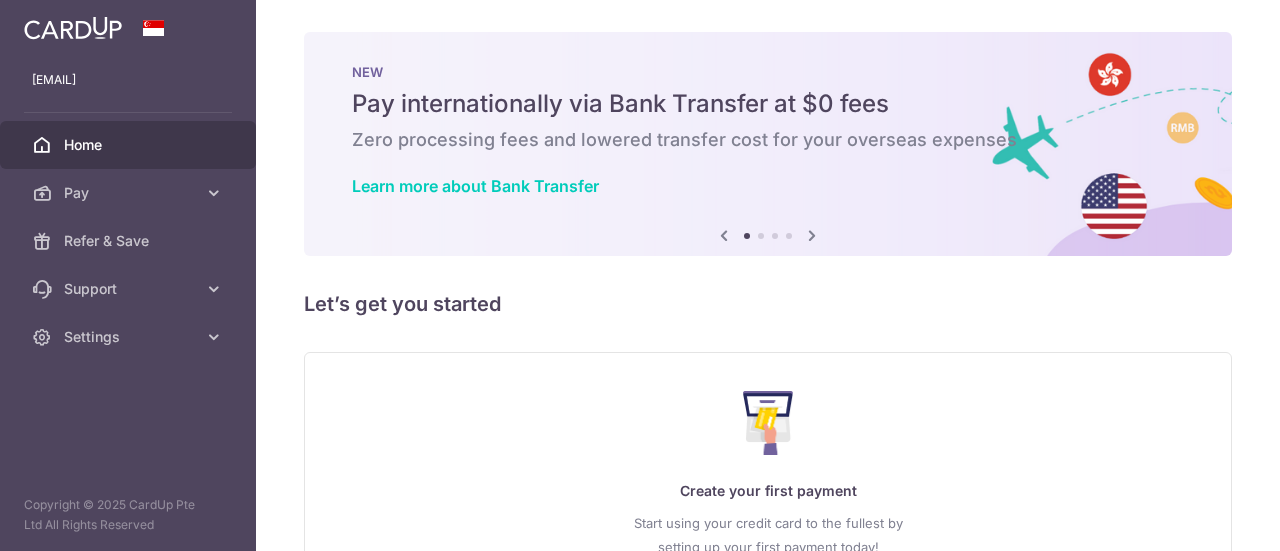 scroll, scrollTop: 0, scrollLeft: 0, axis: both 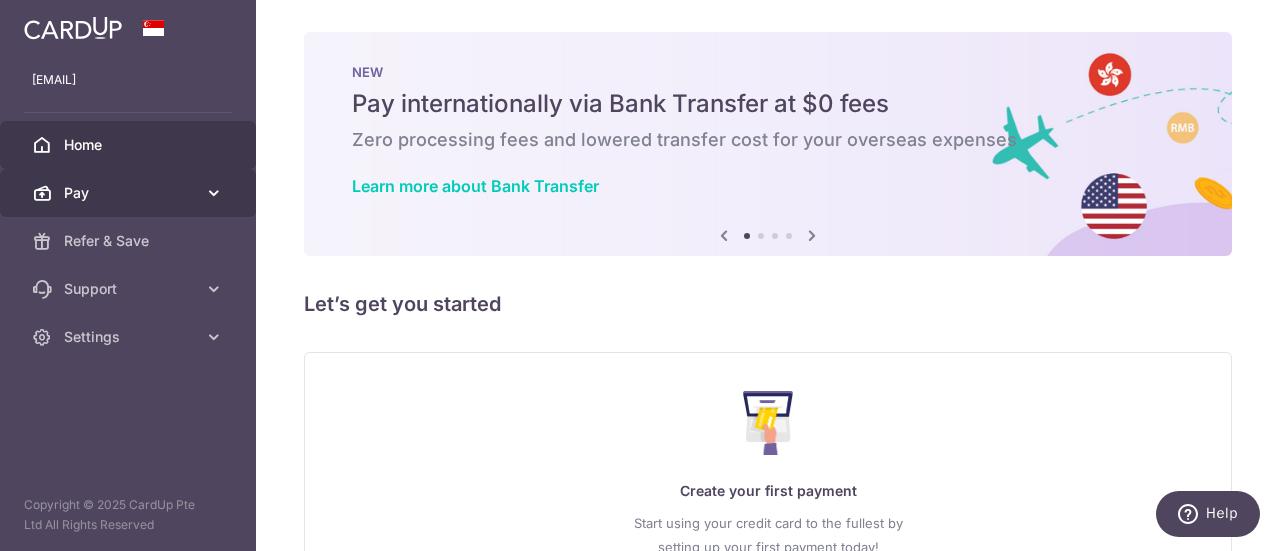 click on "Pay" at bounding box center [130, 193] 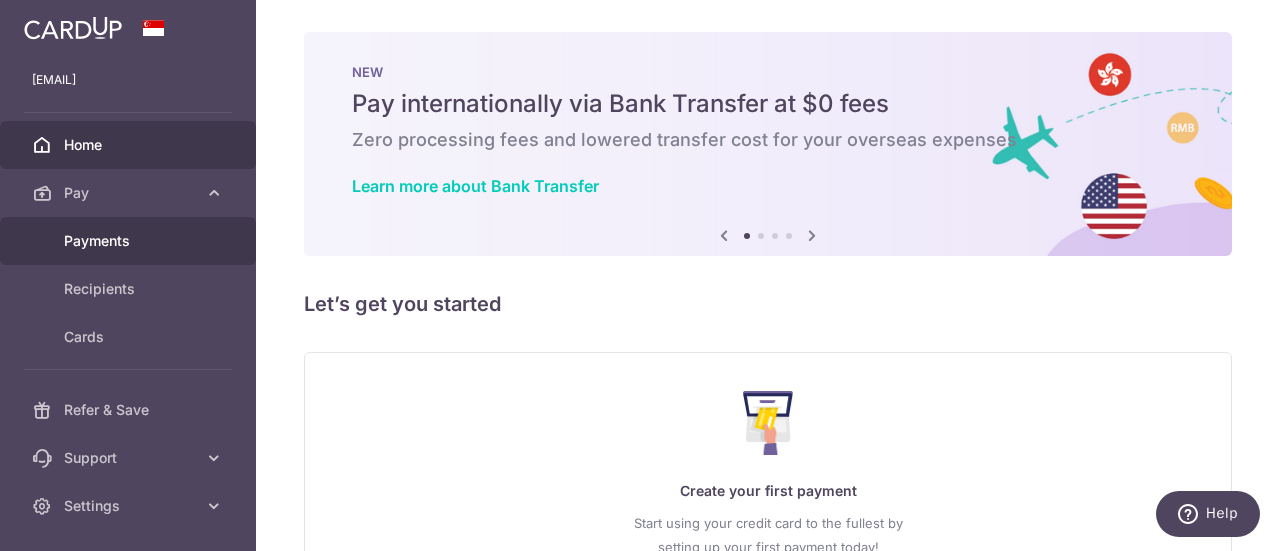 click on "Payments" at bounding box center (130, 241) 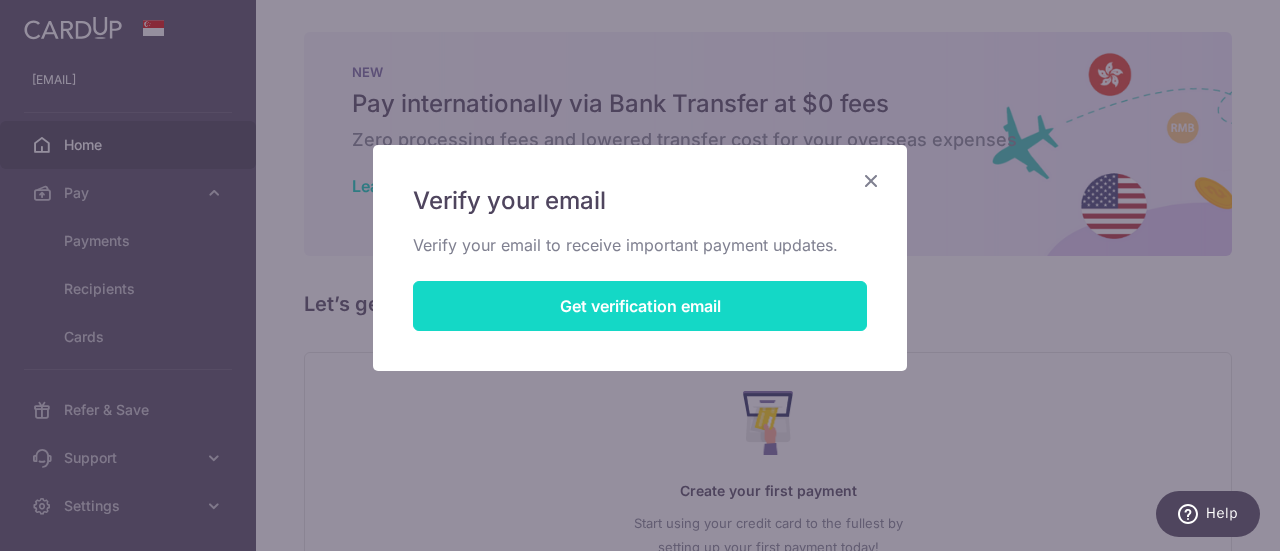 click on "Get verification email" at bounding box center (640, 306) 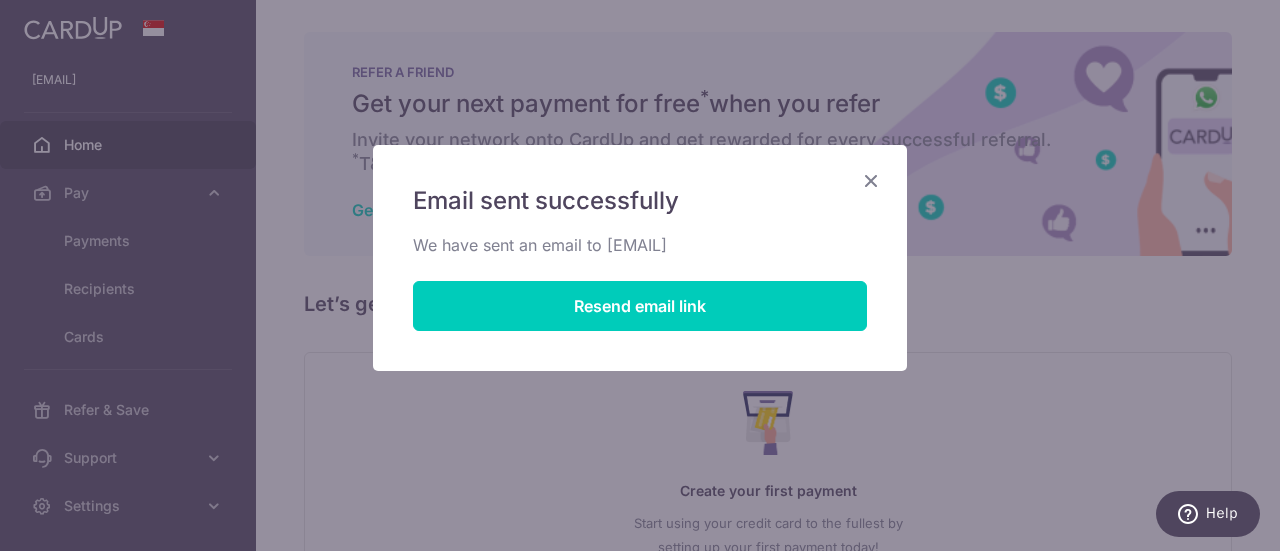 click at bounding box center (871, 180) 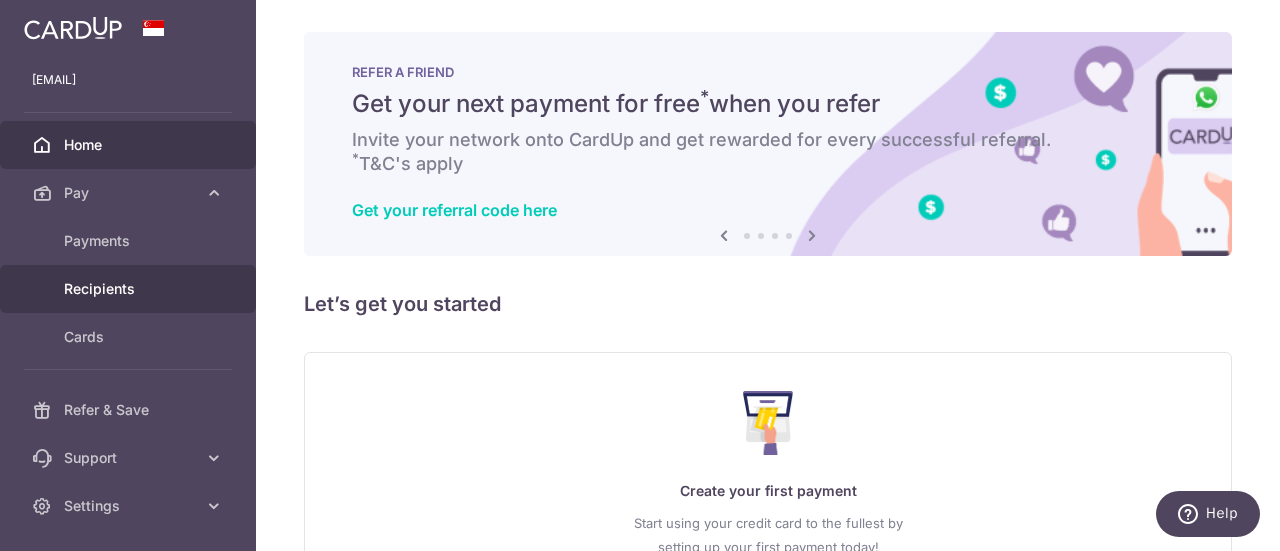 scroll, scrollTop: 58, scrollLeft: 0, axis: vertical 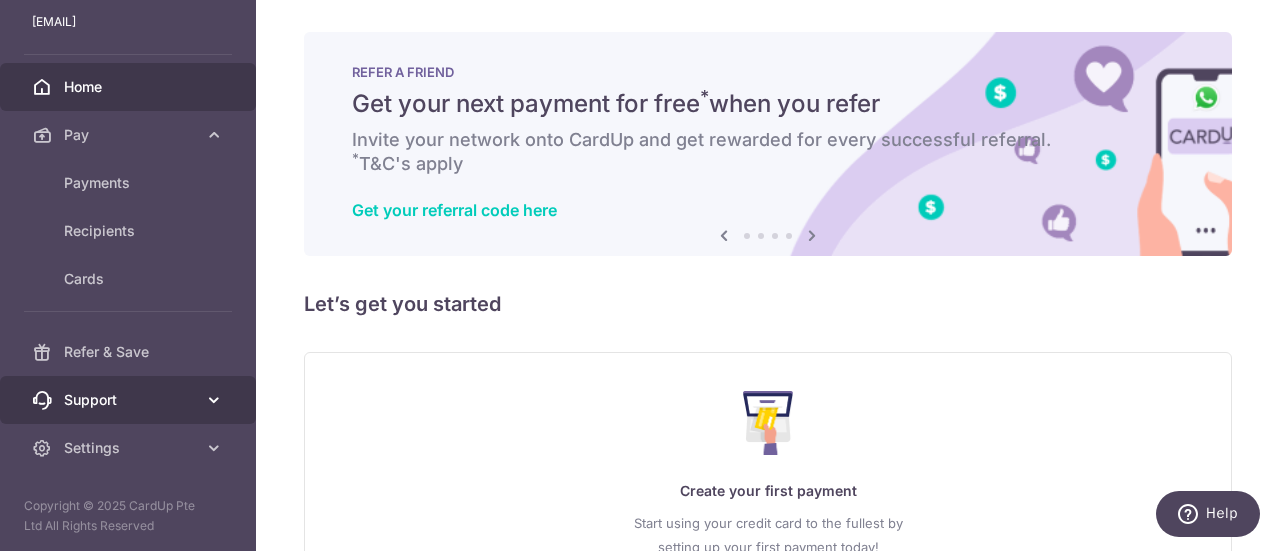 click on "Support" at bounding box center (128, 400) 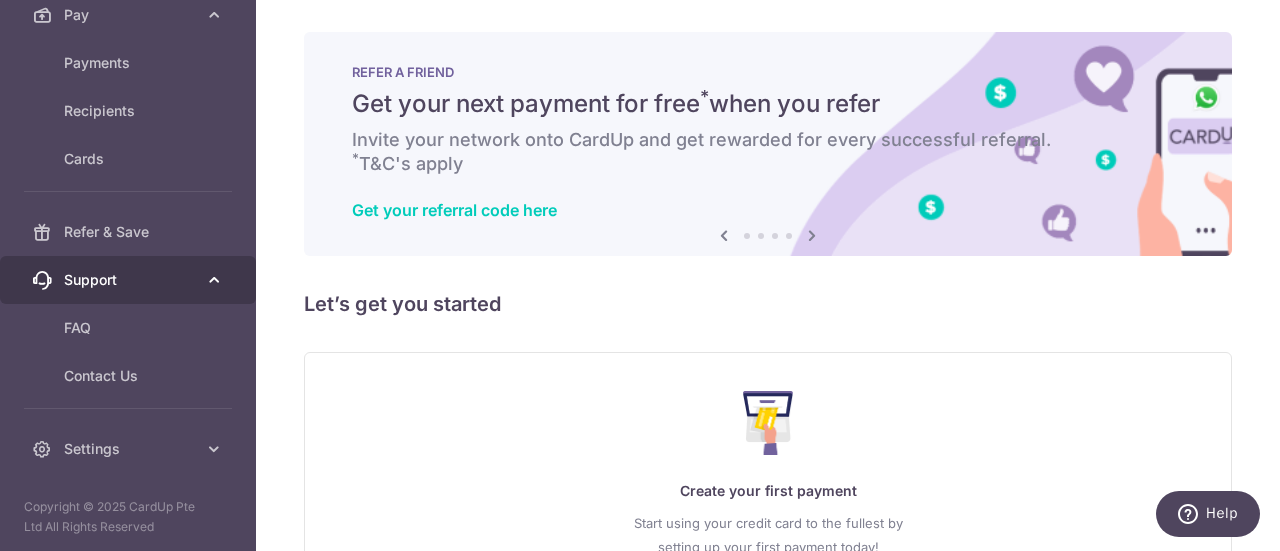 scroll, scrollTop: 0, scrollLeft: 0, axis: both 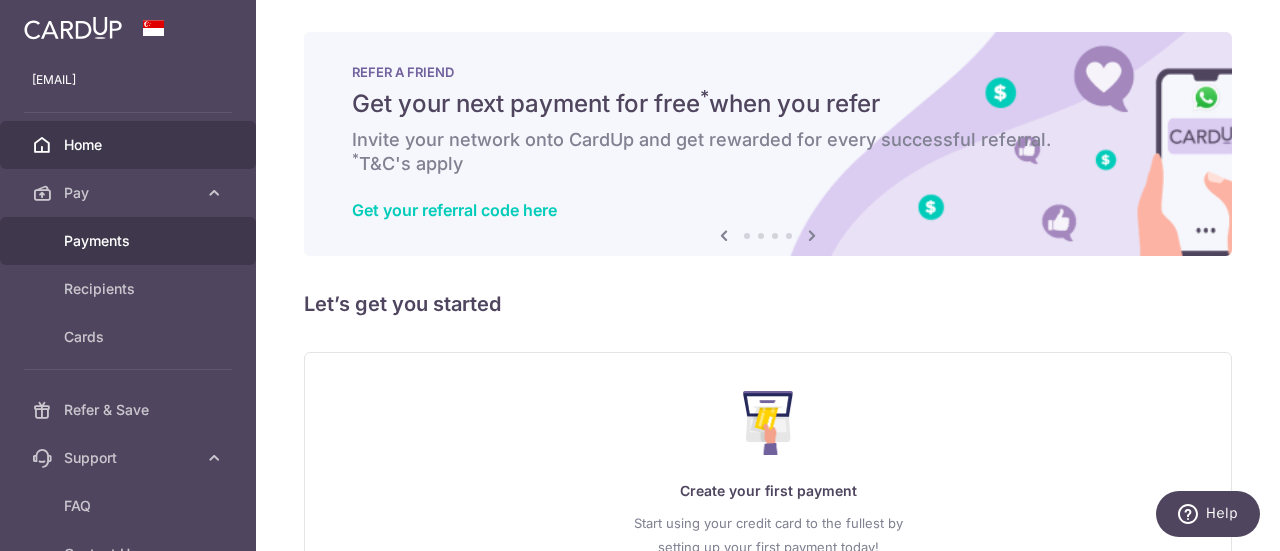click on "Payments" at bounding box center [130, 241] 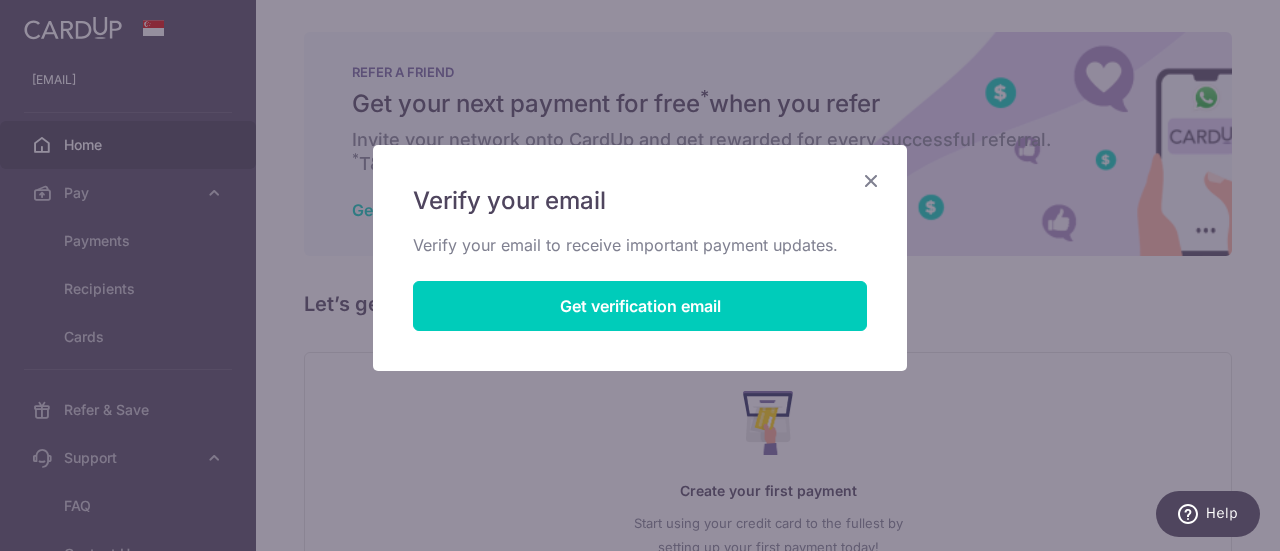 click at bounding box center (871, 180) 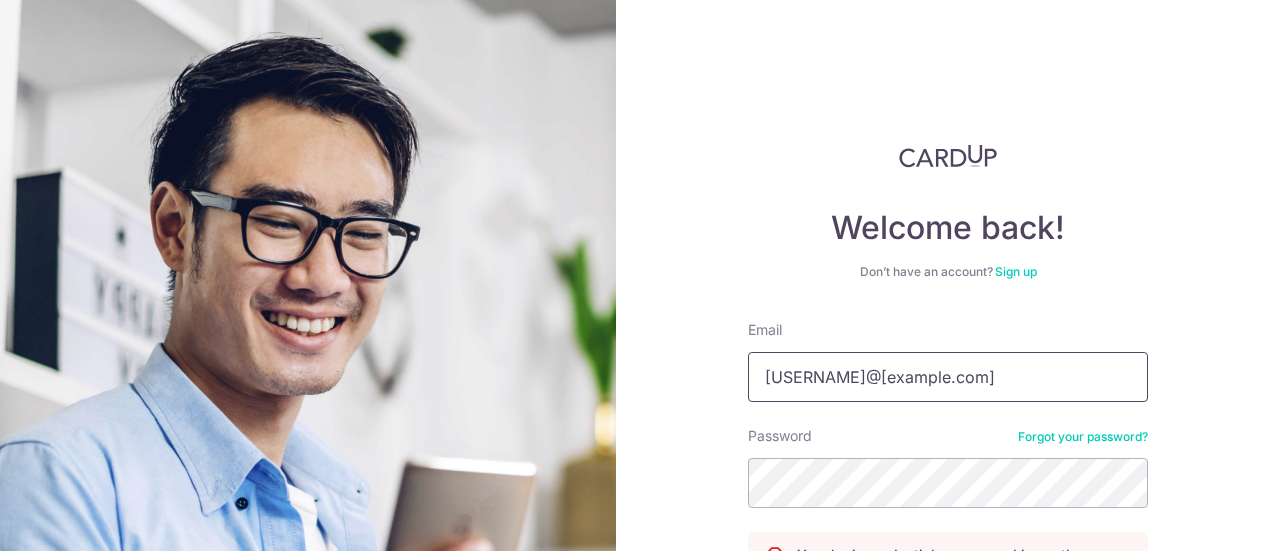scroll, scrollTop: 0, scrollLeft: 0, axis: both 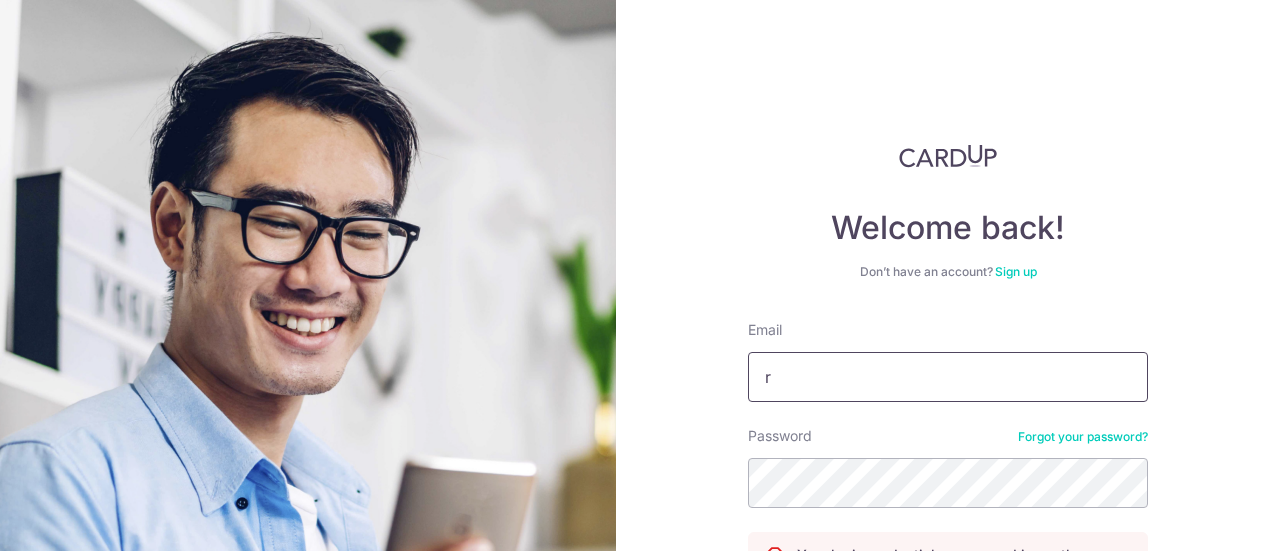 type on "ritajemair@gmail.com" 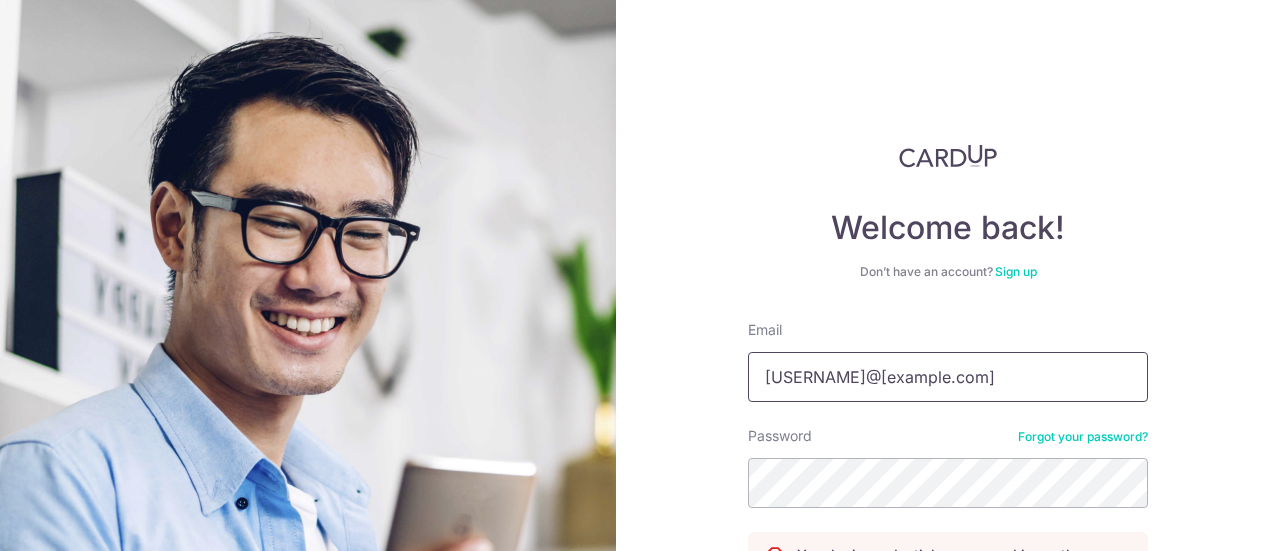 scroll, scrollTop: 126, scrollLeft: 0, axis: vertical 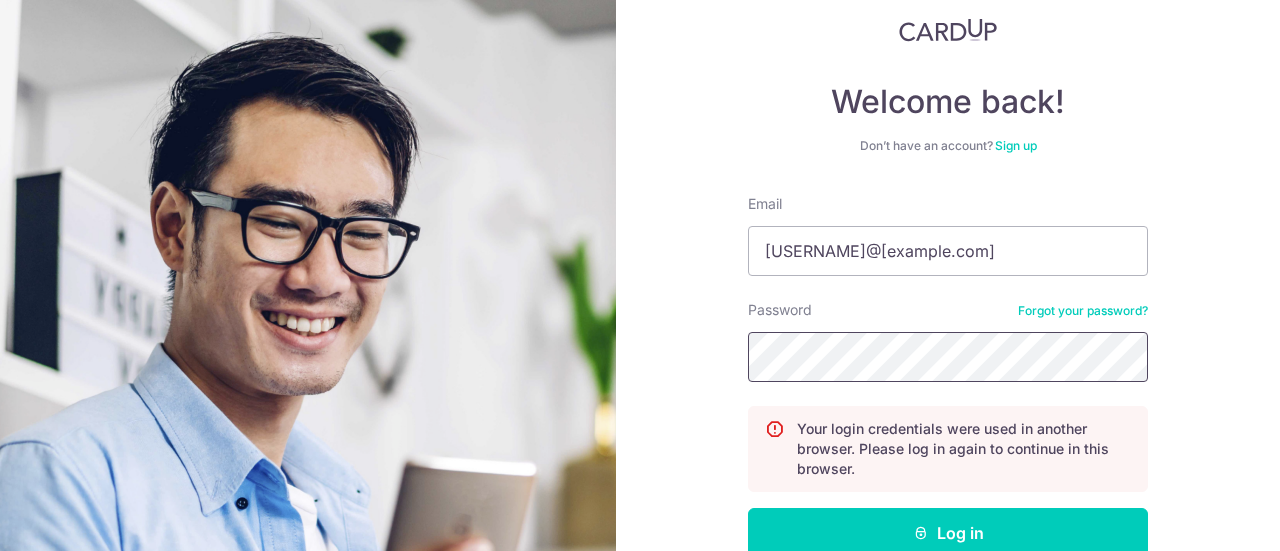 click on "Log in" at bounding box center (948, 533) 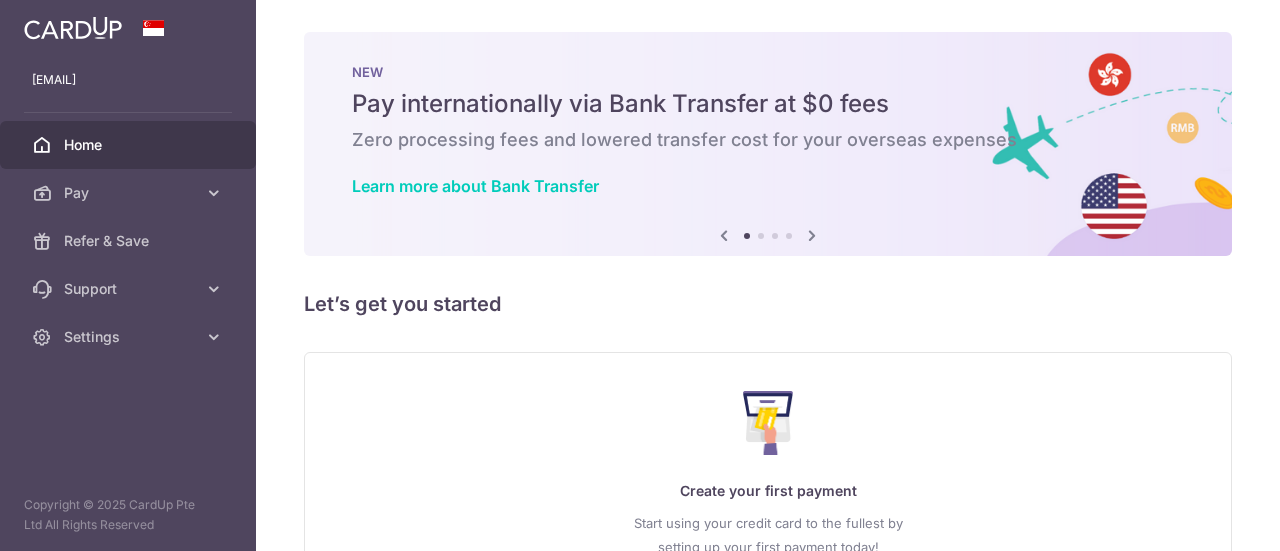 scroll, scrollTop: 0, scrollLeft: 0, axis: both 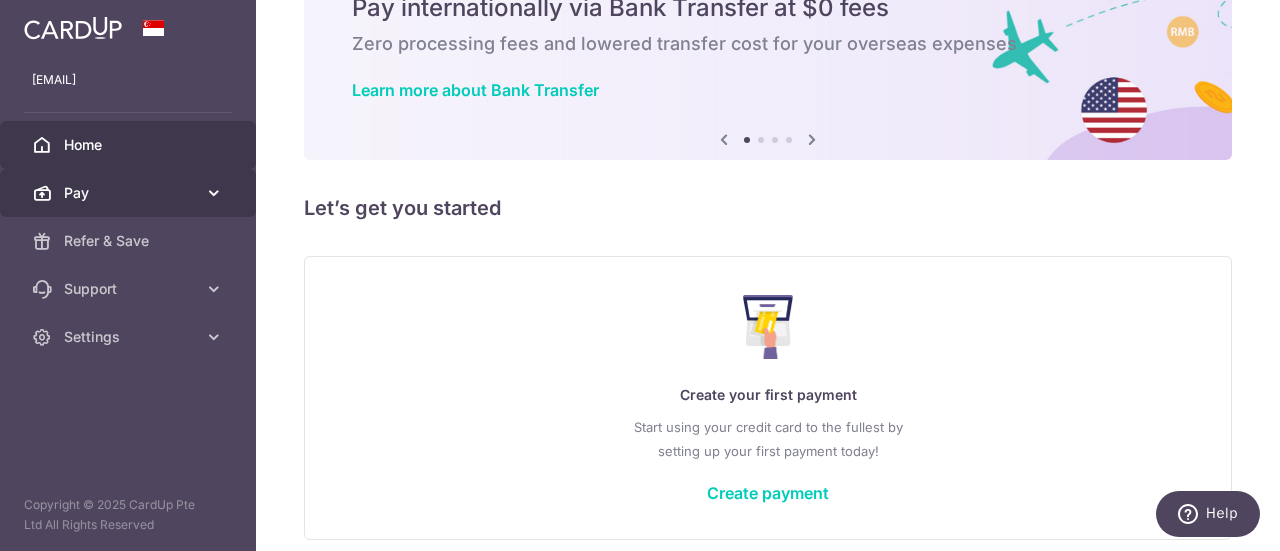 click on "Pay" at bounding box center [130, 193] 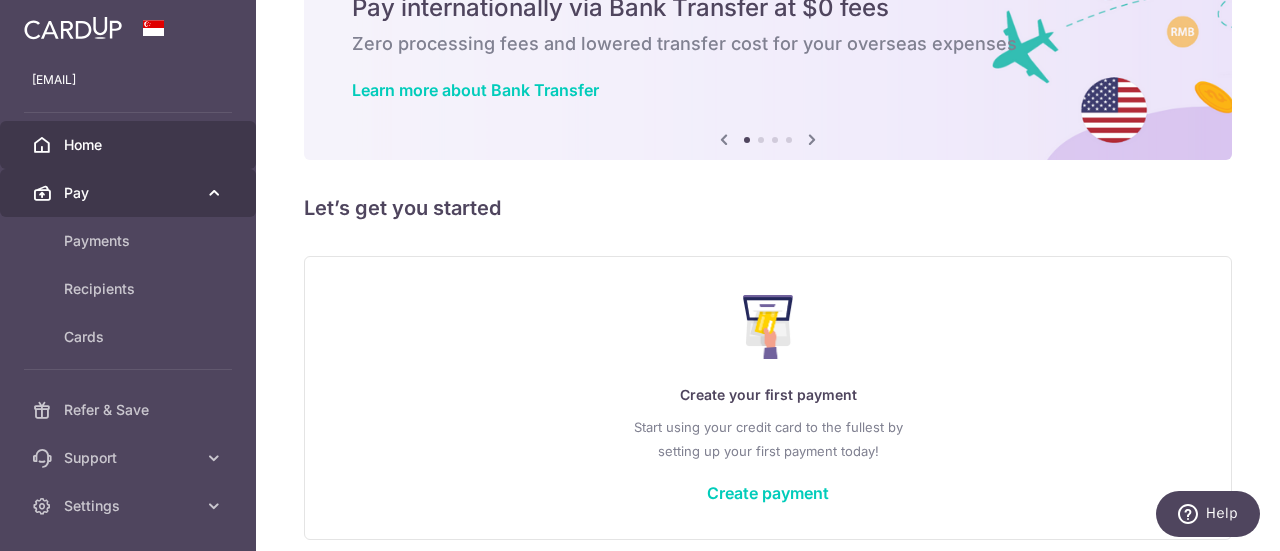 scroll, scrollTop: 58, scrollLeft: 0, axis: vertical 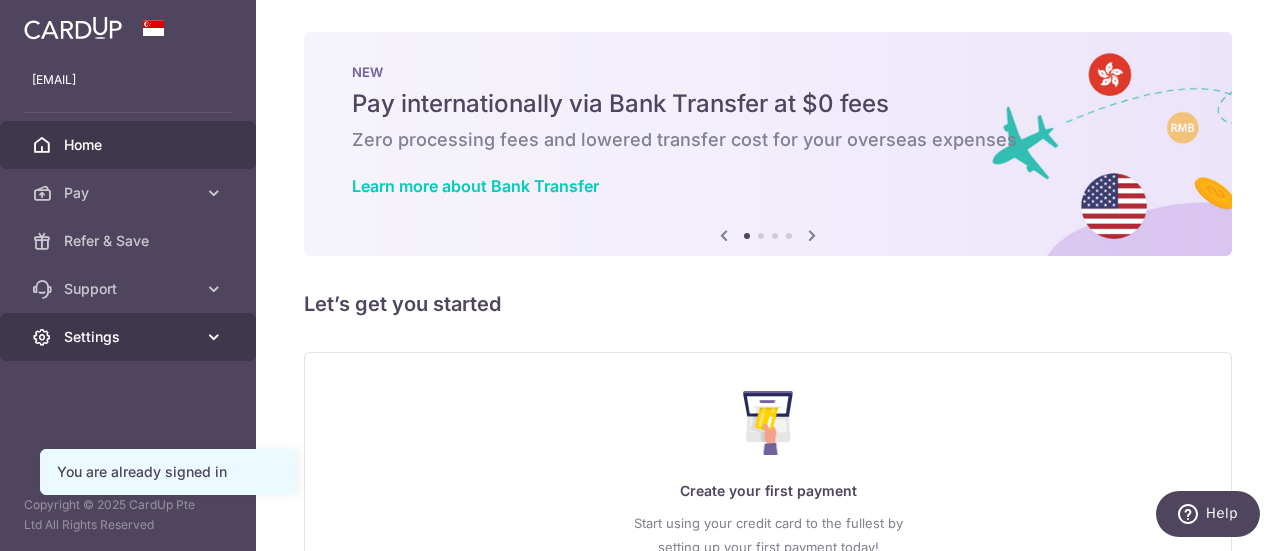 click on "Settings" at bounding box center (128, 337) 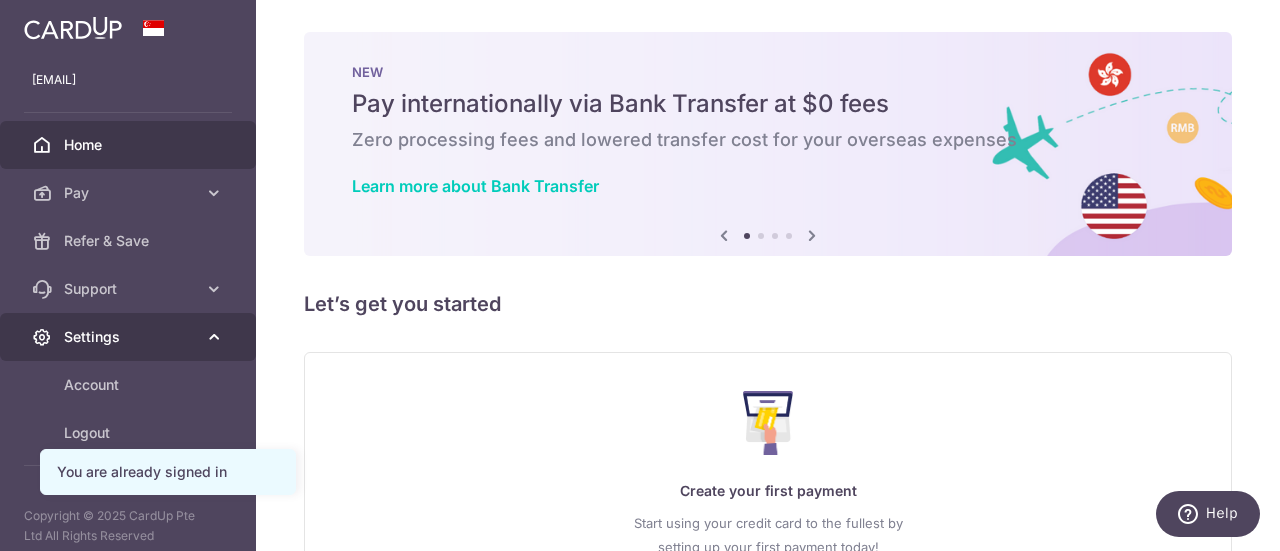 scroll, scrollTop: 10, scrollLeft: 0, axis: vertical 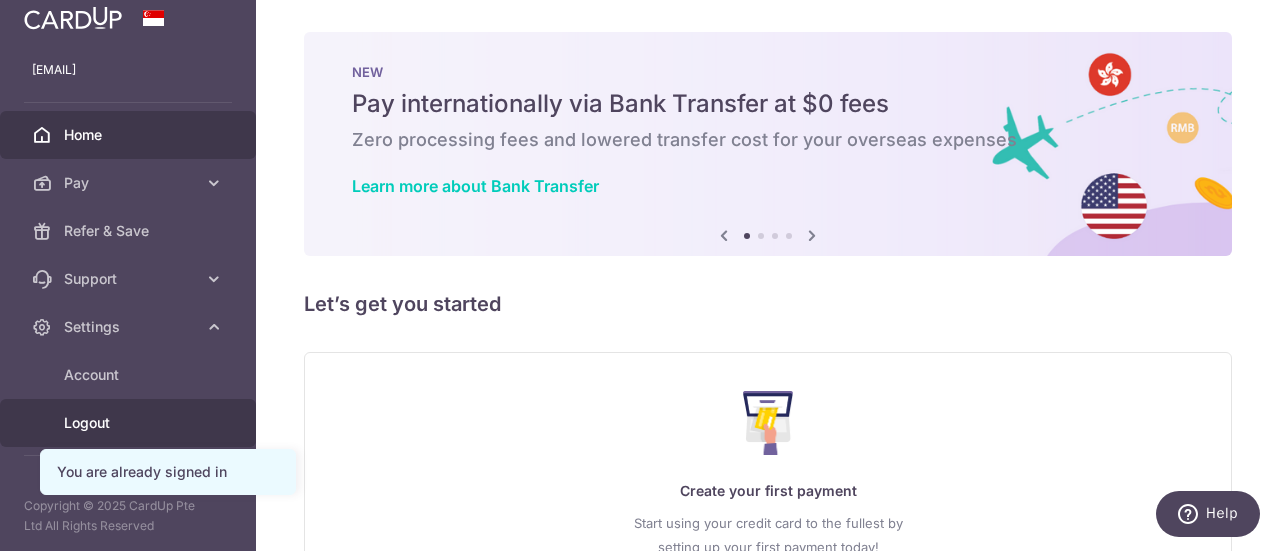 click on "Logout" at bounding box center (130, 423) 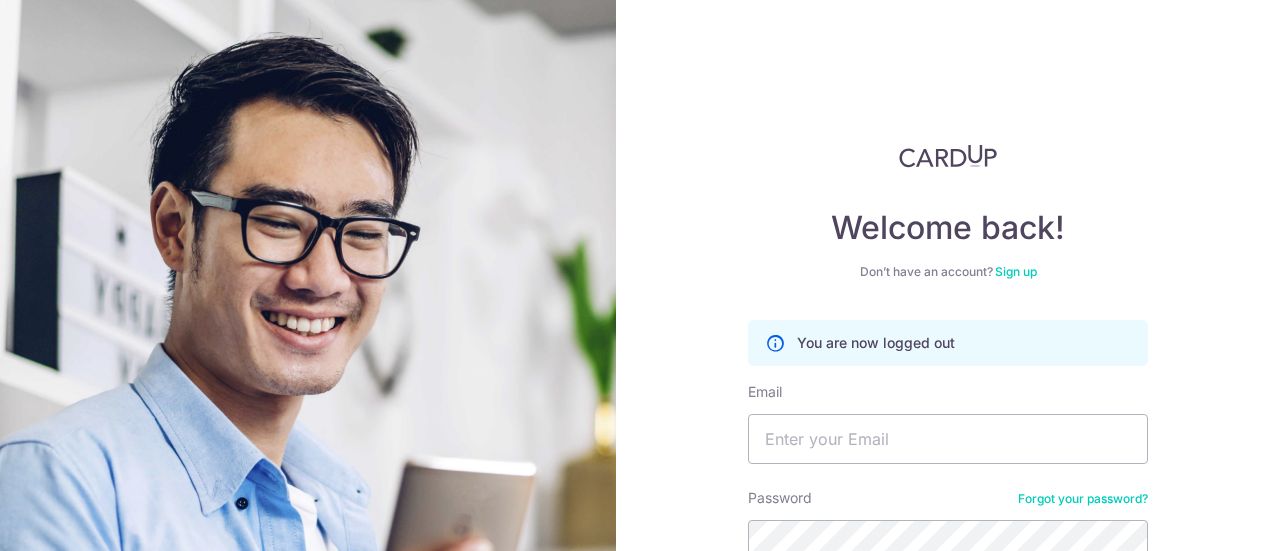 scroll, scrollTop: 0, scrollLeft: 0, axis: both 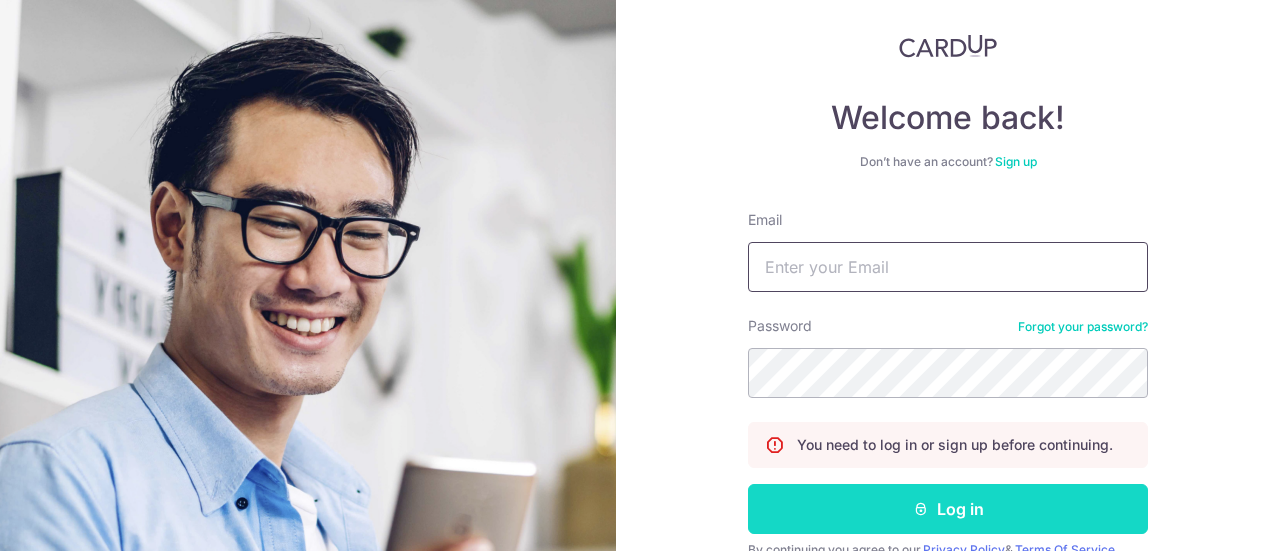 type on "[USERNAME]@[DOMAIN].com" 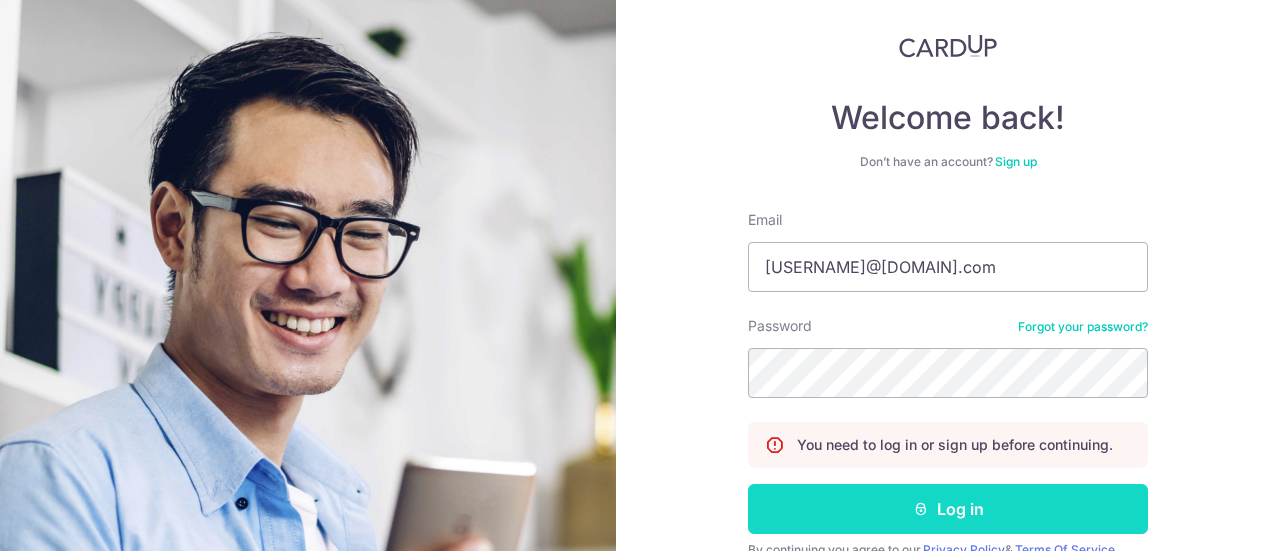click on "Log in" at bounding box center [948, 509] 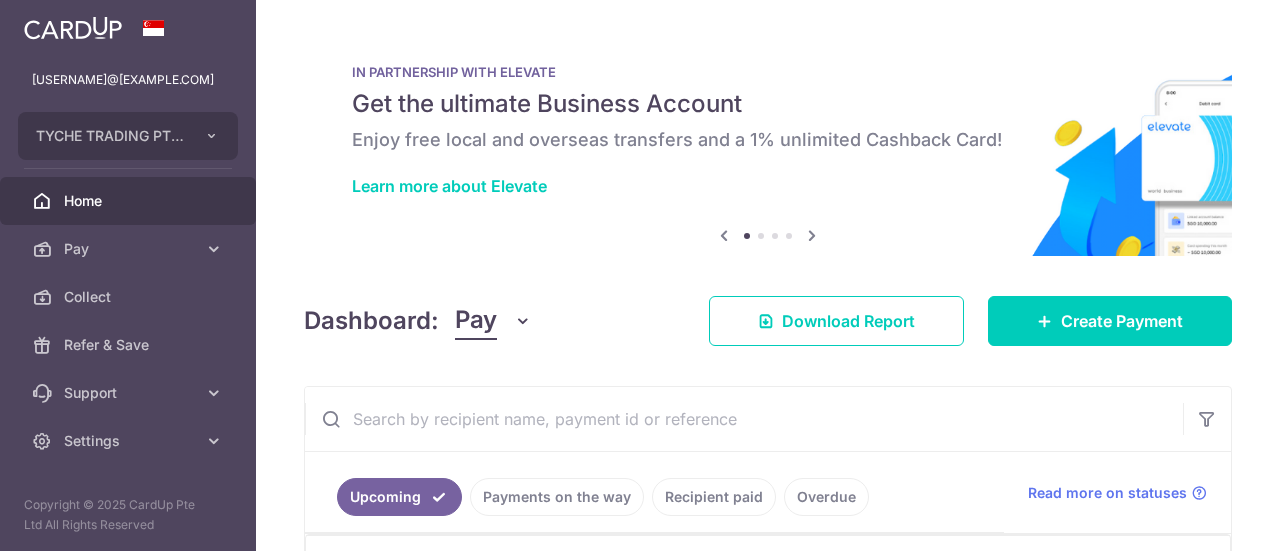 scroll, scrollTop: 0, scrollLeft: 0, axis: both 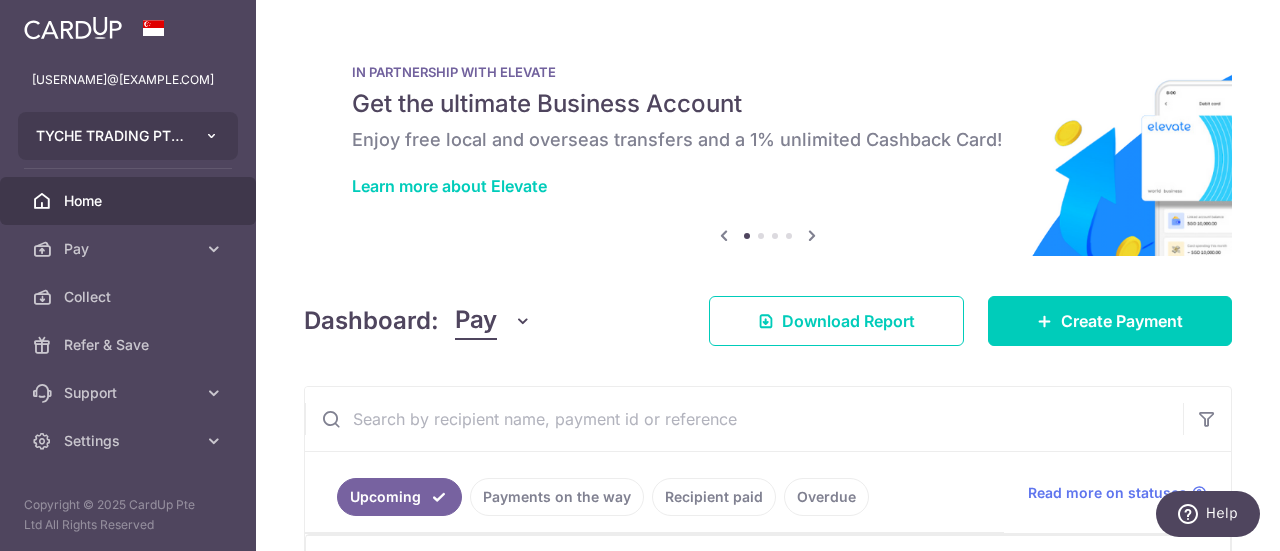 click on "TYCHE TRADING PTE. LTD." at bounding box center [128, 136] 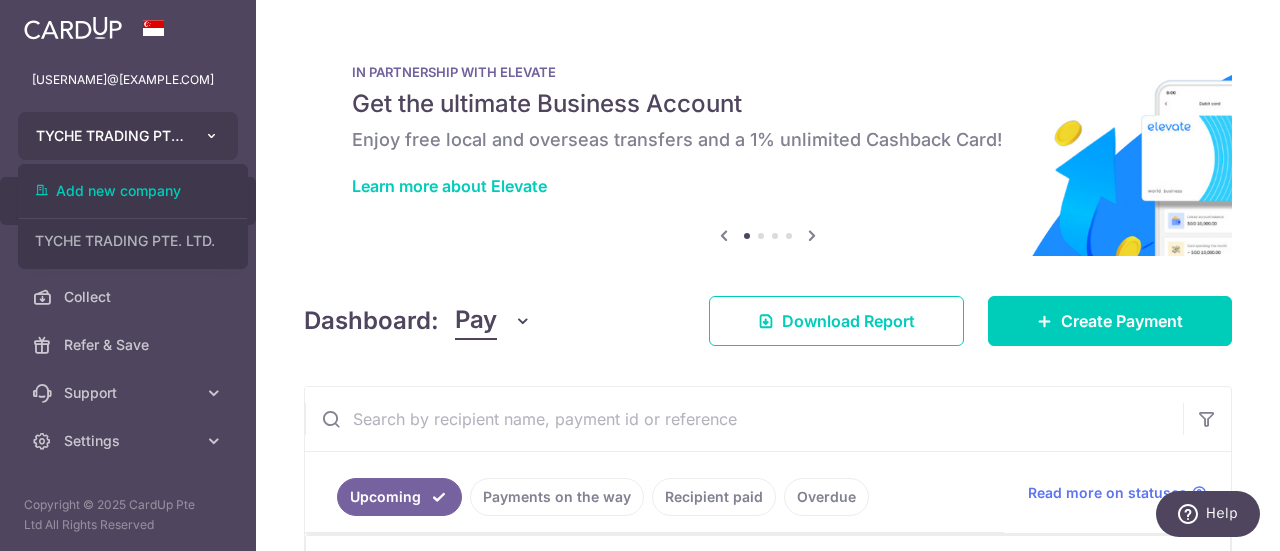 click on "TYCHE TRADING PTE. LTD." at bounding box center [128, 136] 